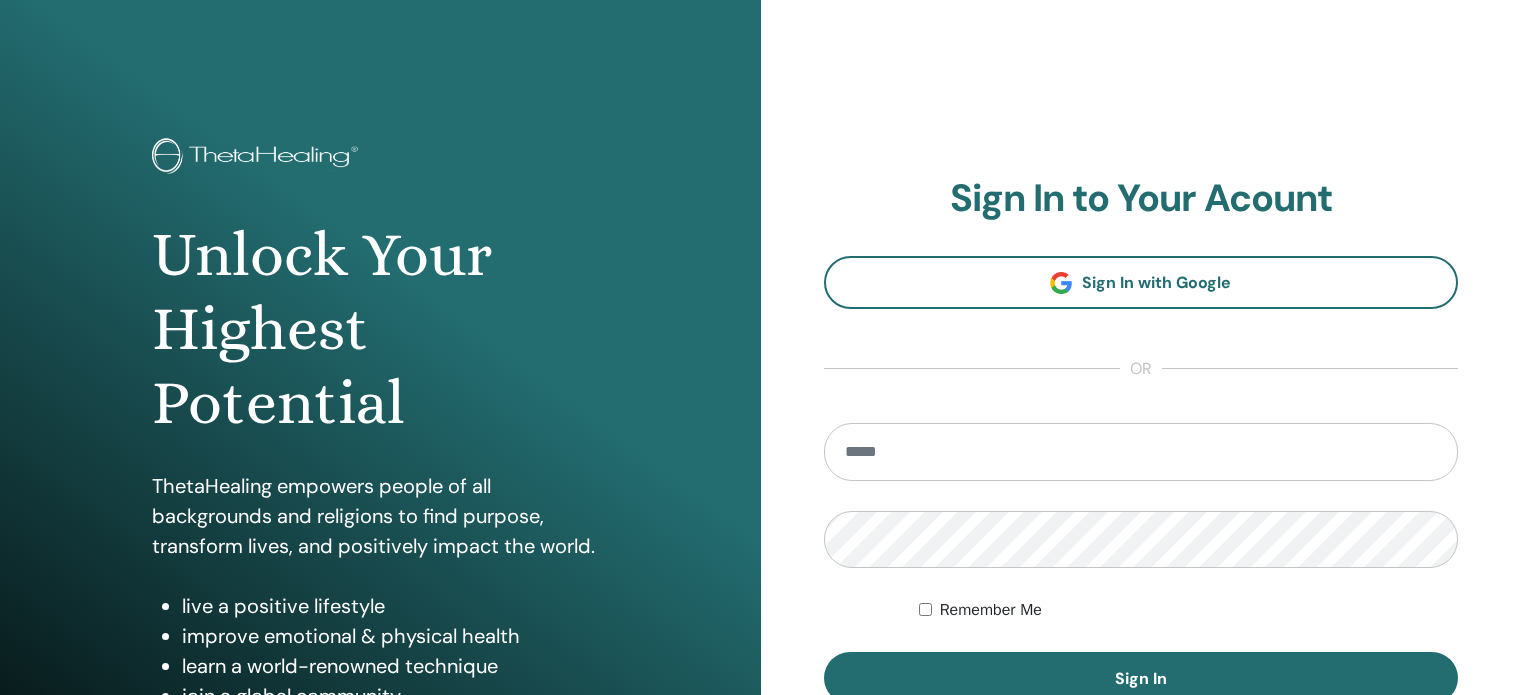 scroll, scrollTop: 0, scrollLeft: 0, axis: both 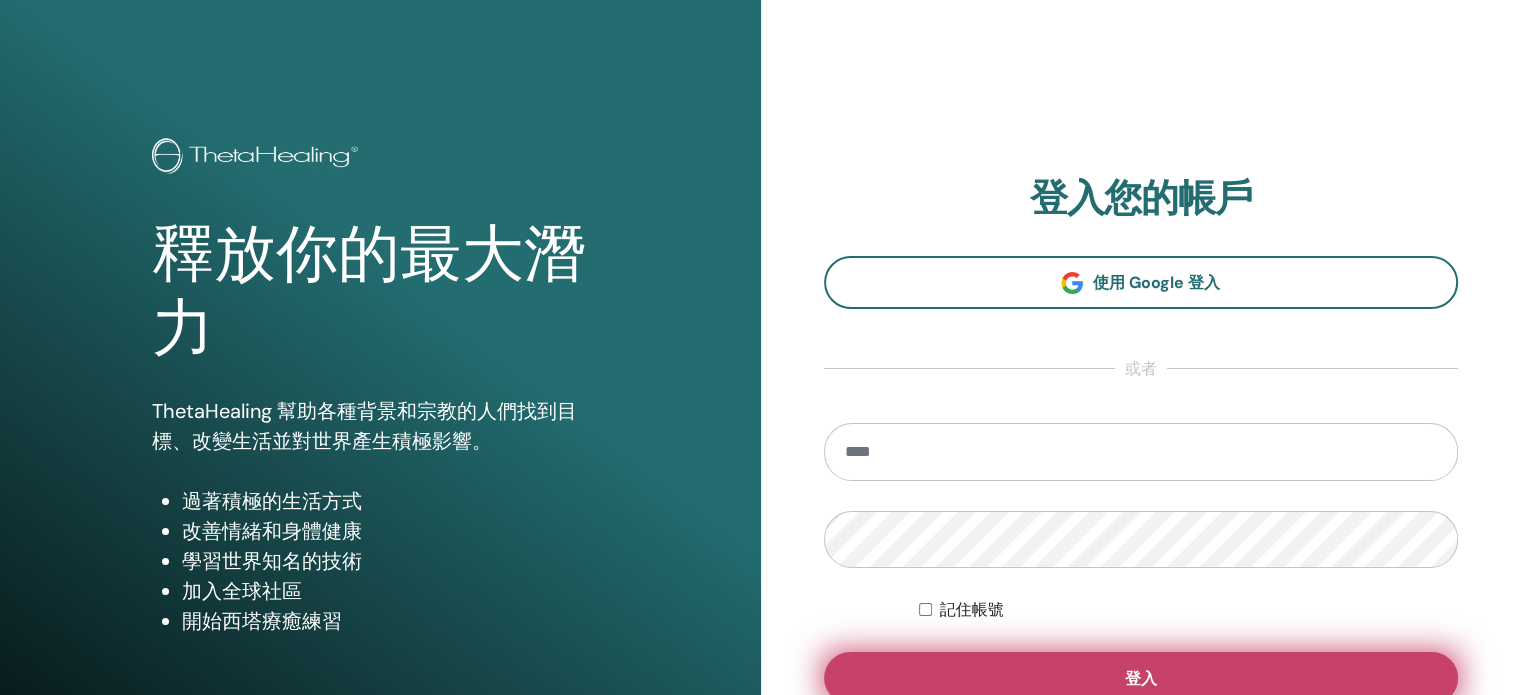 type on "**********" 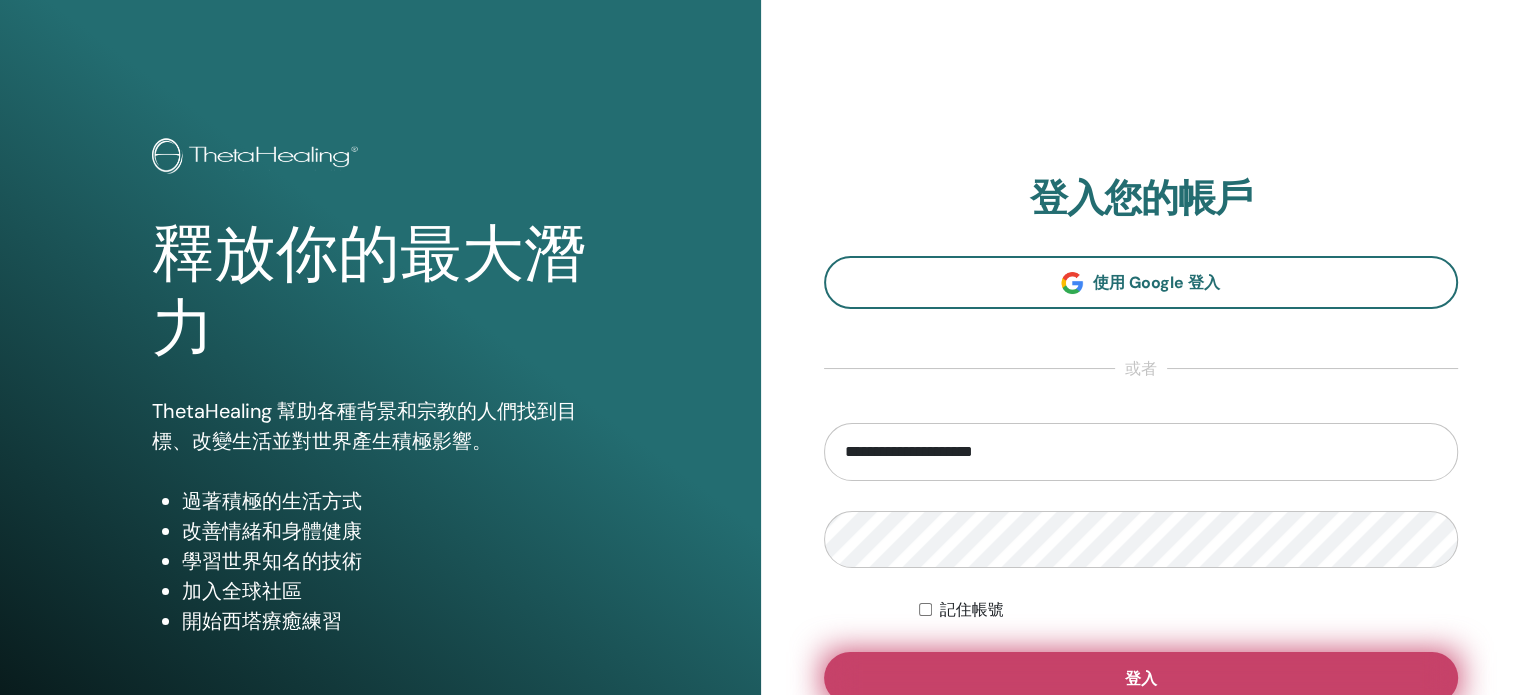 click on "登入" at bounding box center [1141, 678] 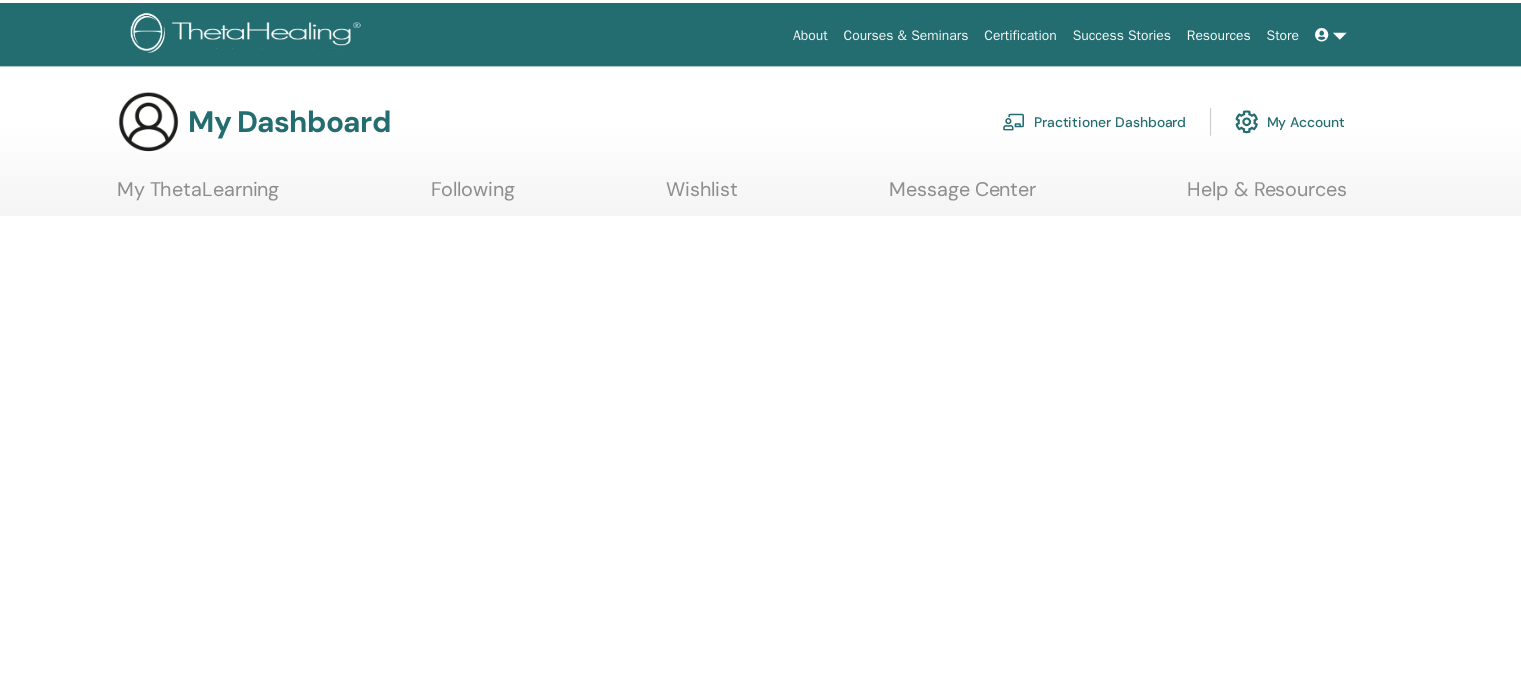 scroll, scrollTop: 0, scrollLeft: 0, axis: both 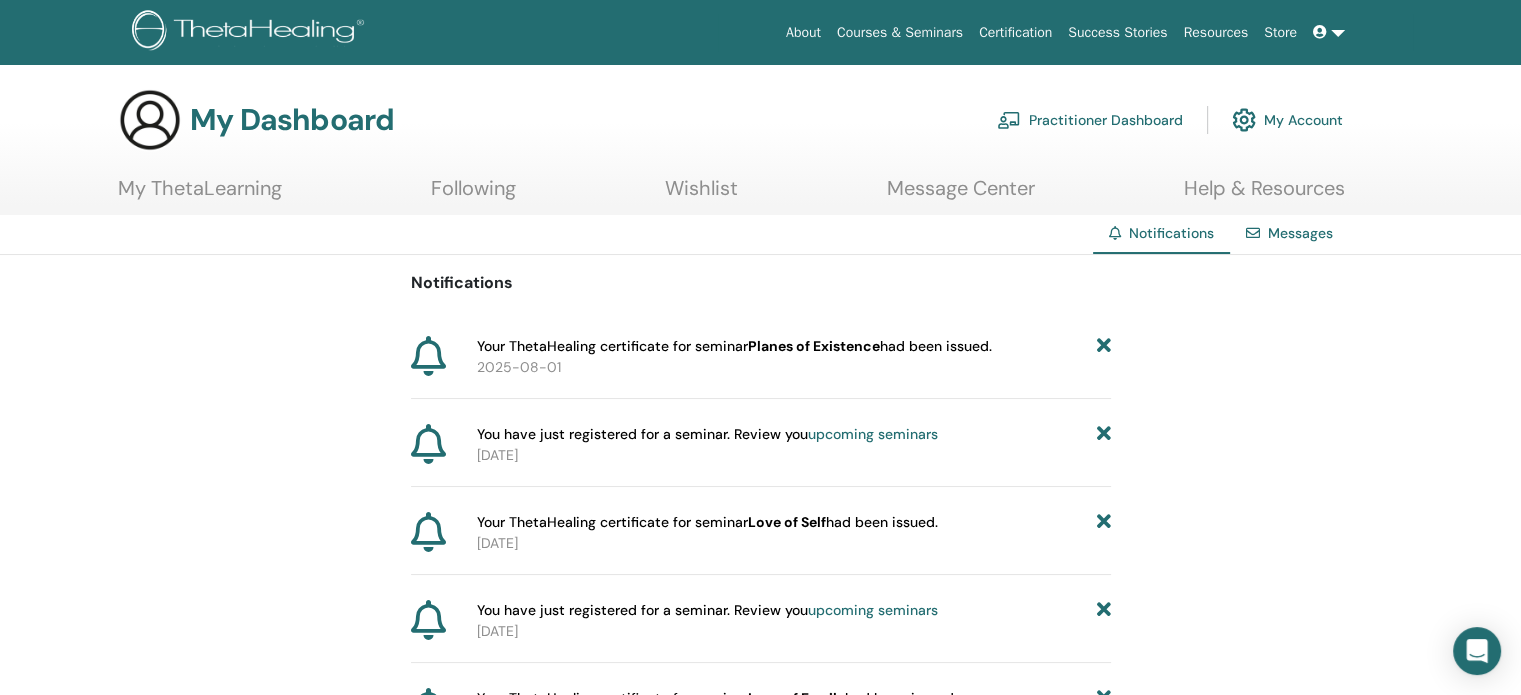 click at bounding box center (1320, 32) 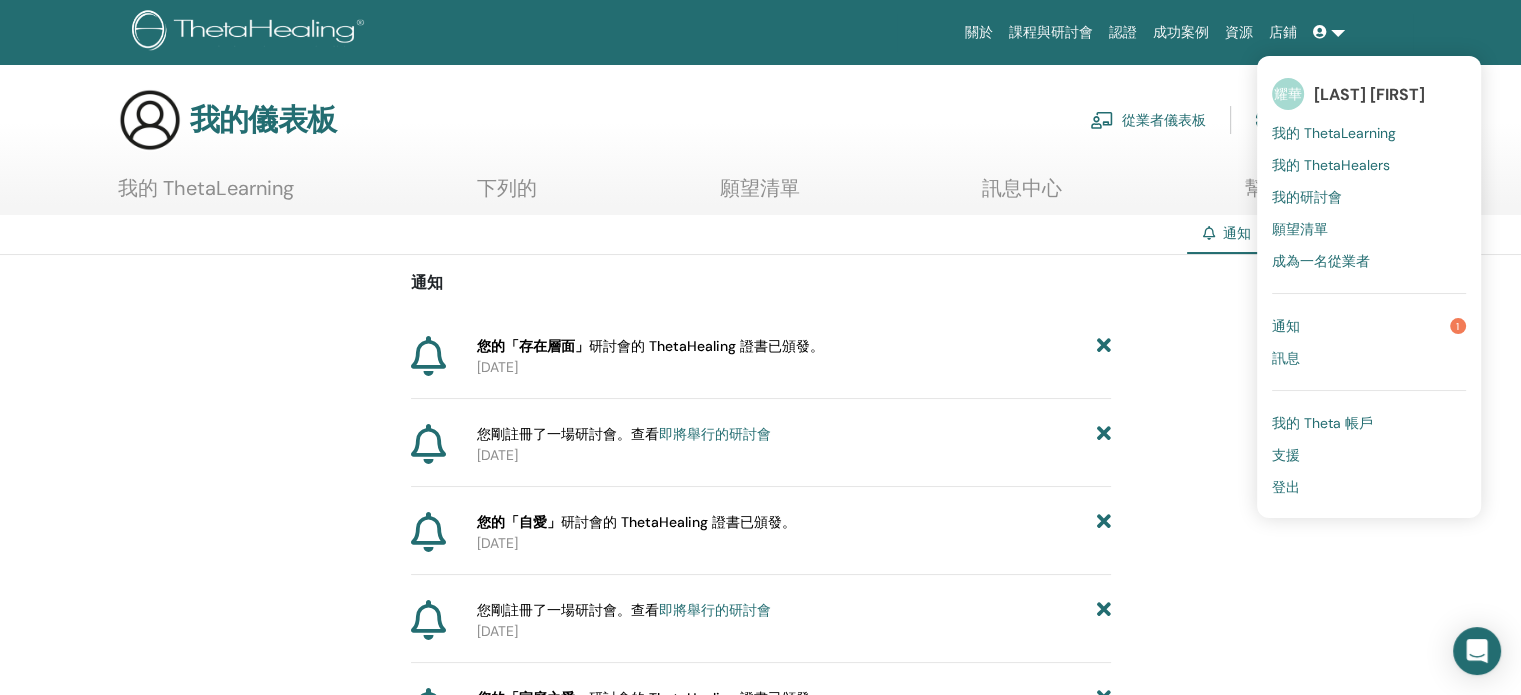 click on "2025年8月1日" at bounding box center (794, 367) 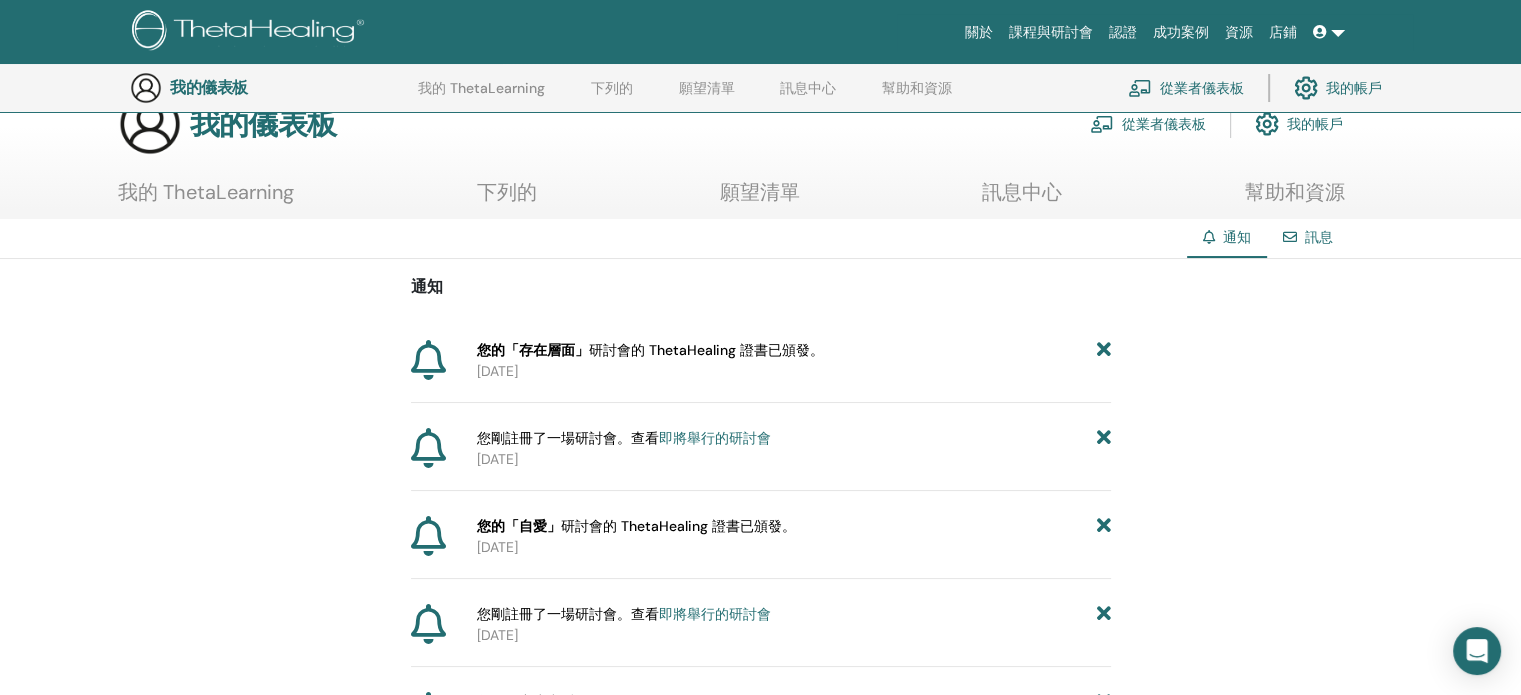 scroll, scrollTop: 0, scrollLeft: 0, axis: both 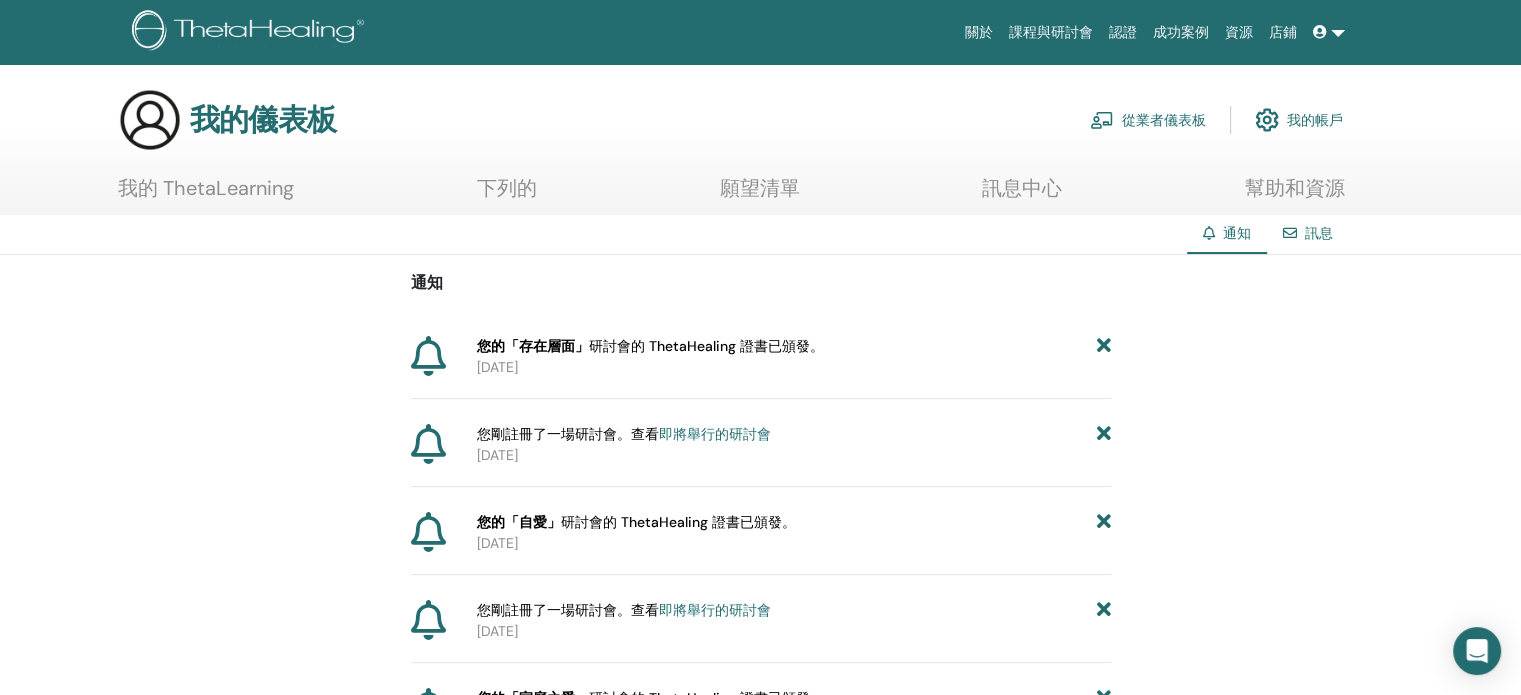 click on "我的 ThetaLearning" at bounding box center (206, 188) 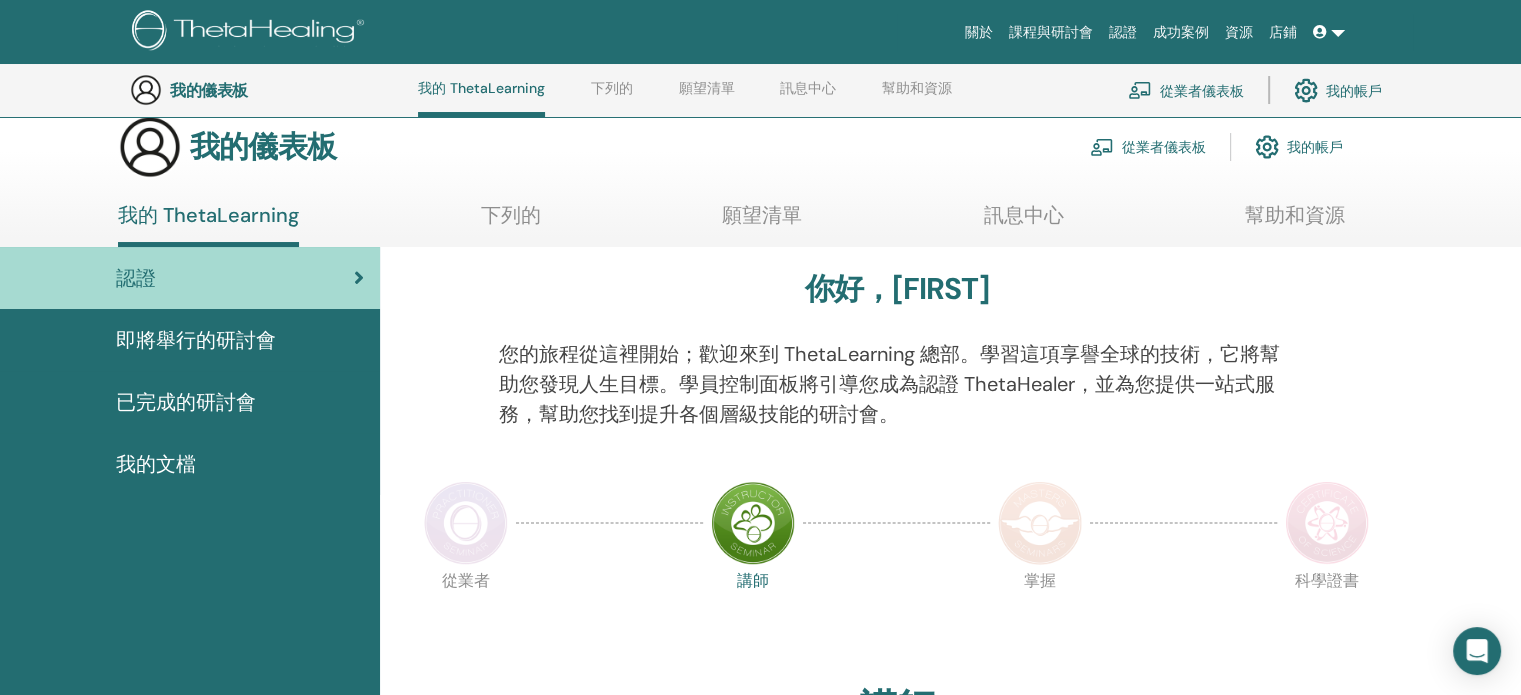 scroll, scrollTop: 0, scrollLeft: 0, axis: both 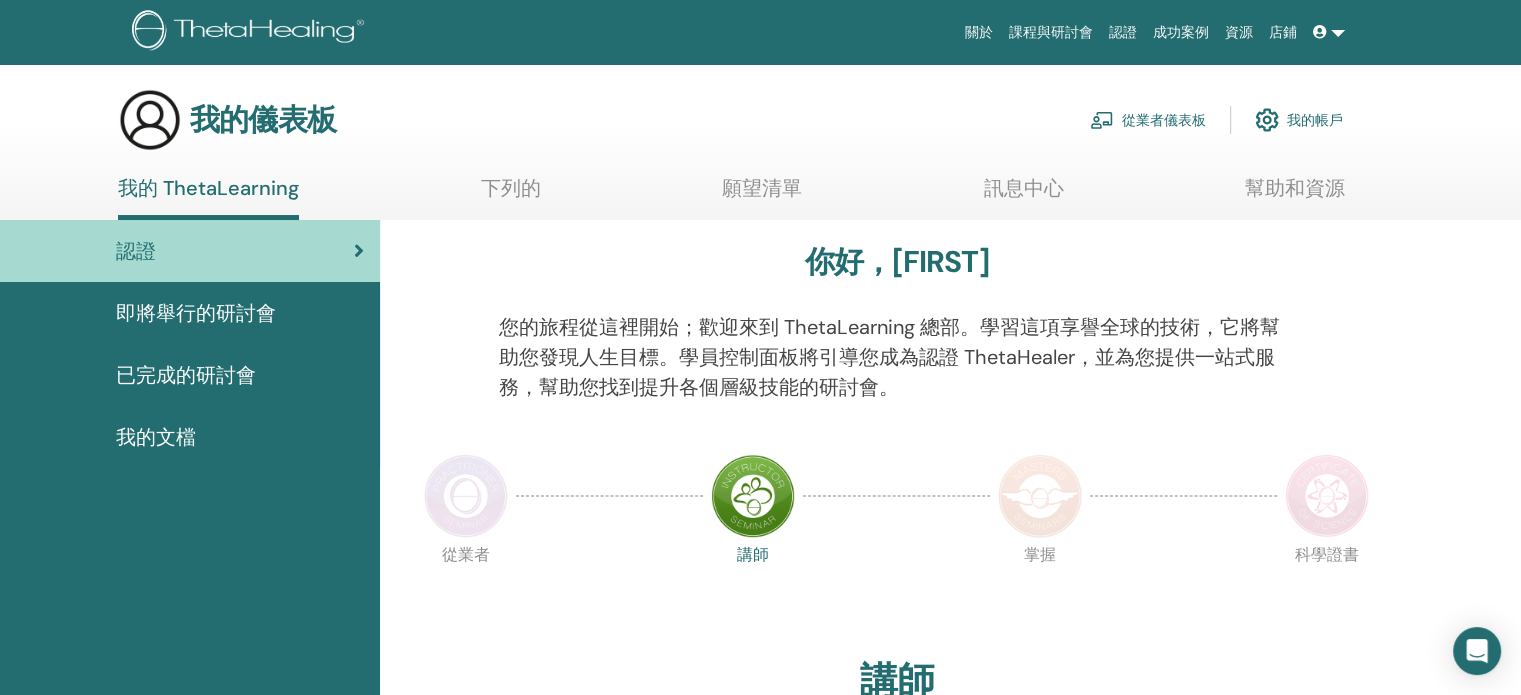 click on "我的文檔" at bounding box center (156, 437) 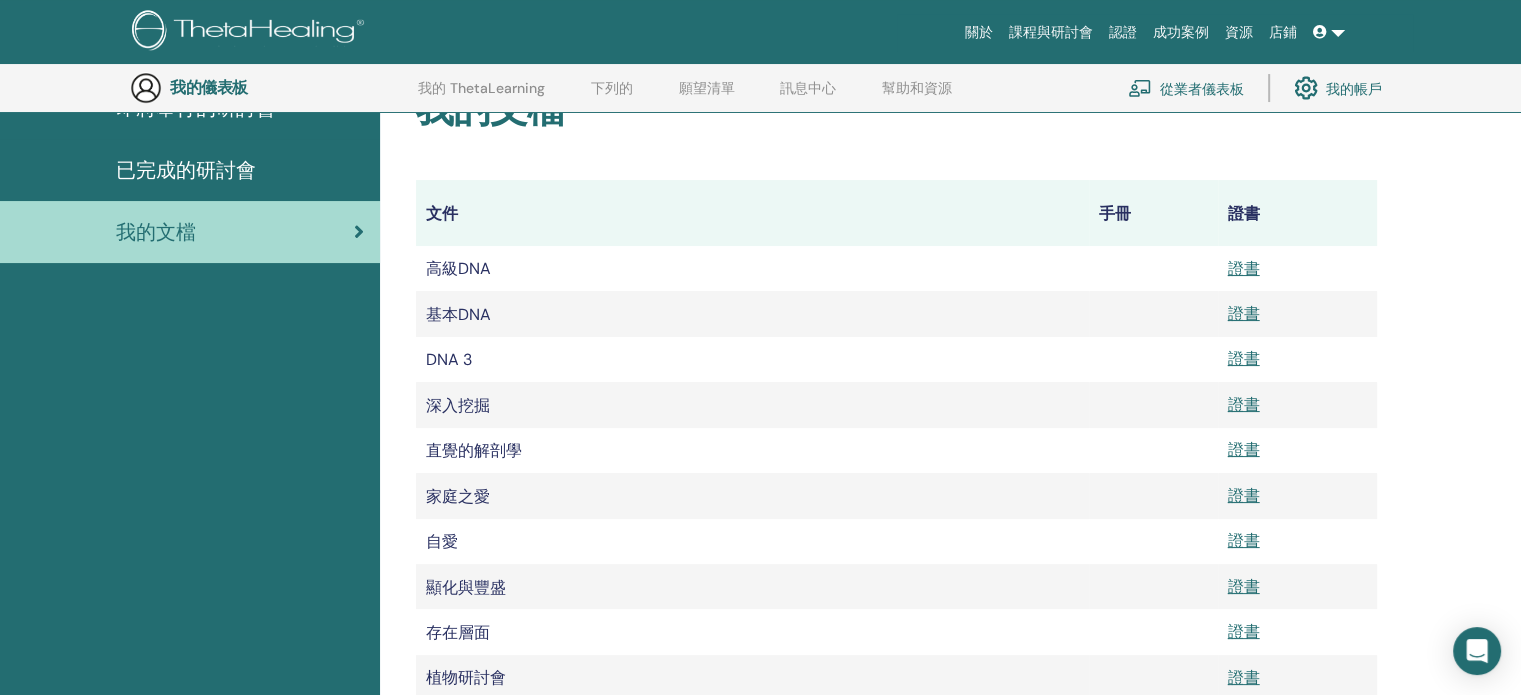 scroll, scrollTop: 0, scrollLeft: 0, axis: both 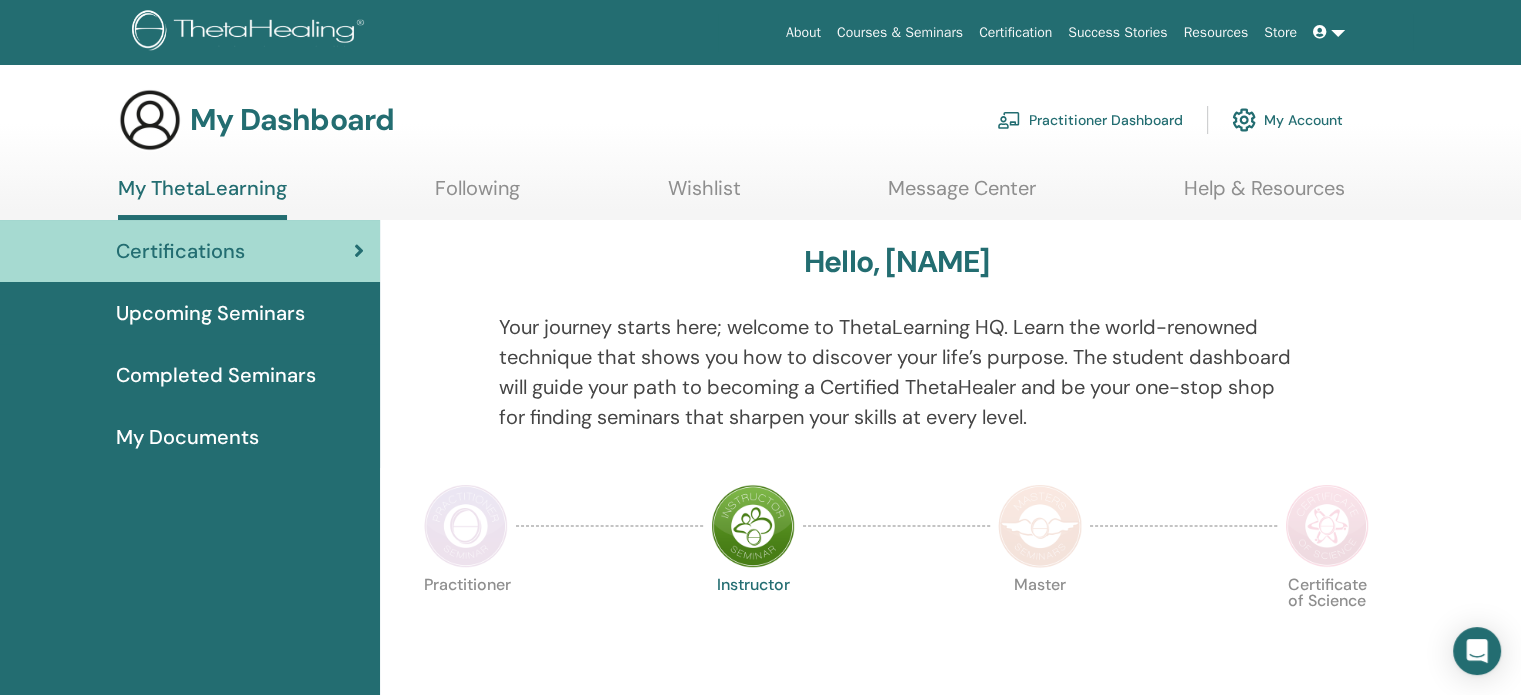 click at bounding box center [1320, 32] 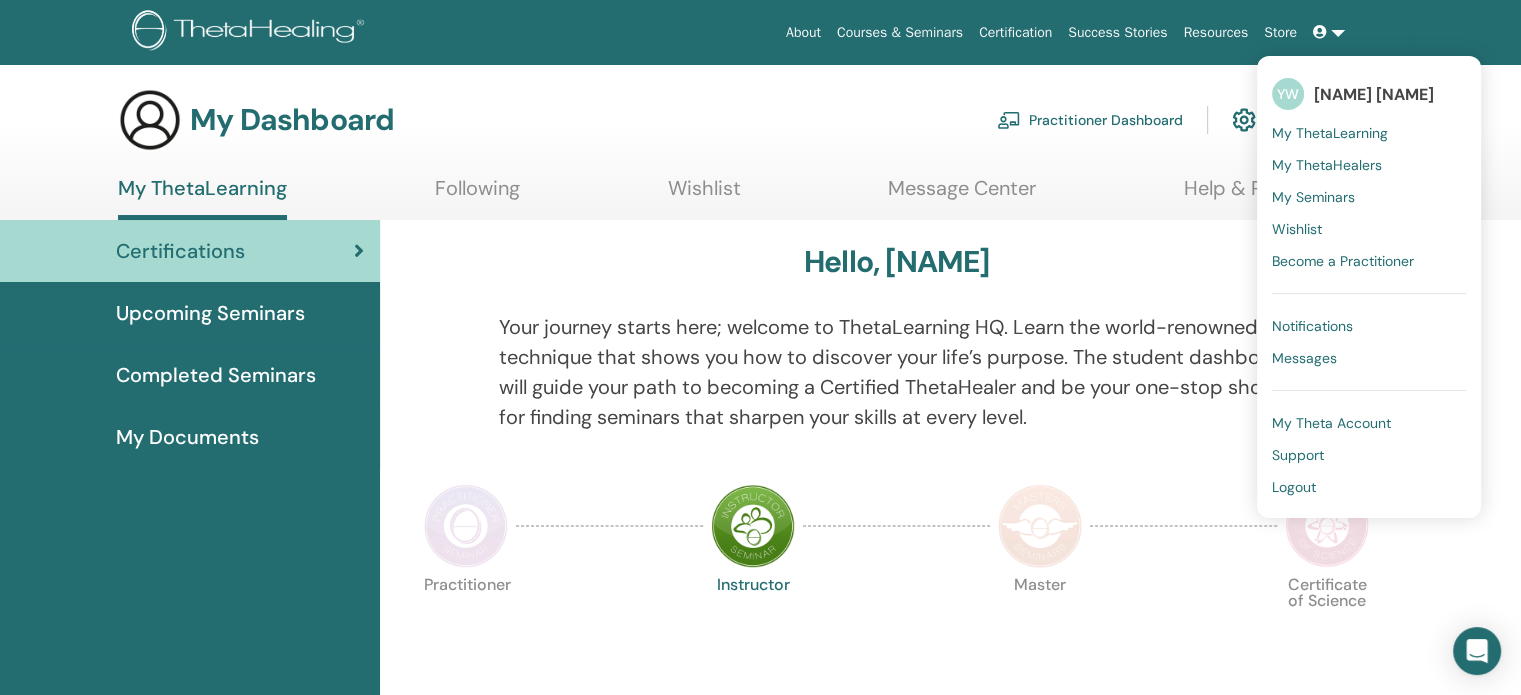 click on "My Dashboard
Practitioner Dashboard
My Account" at bounding box center [730, 120] 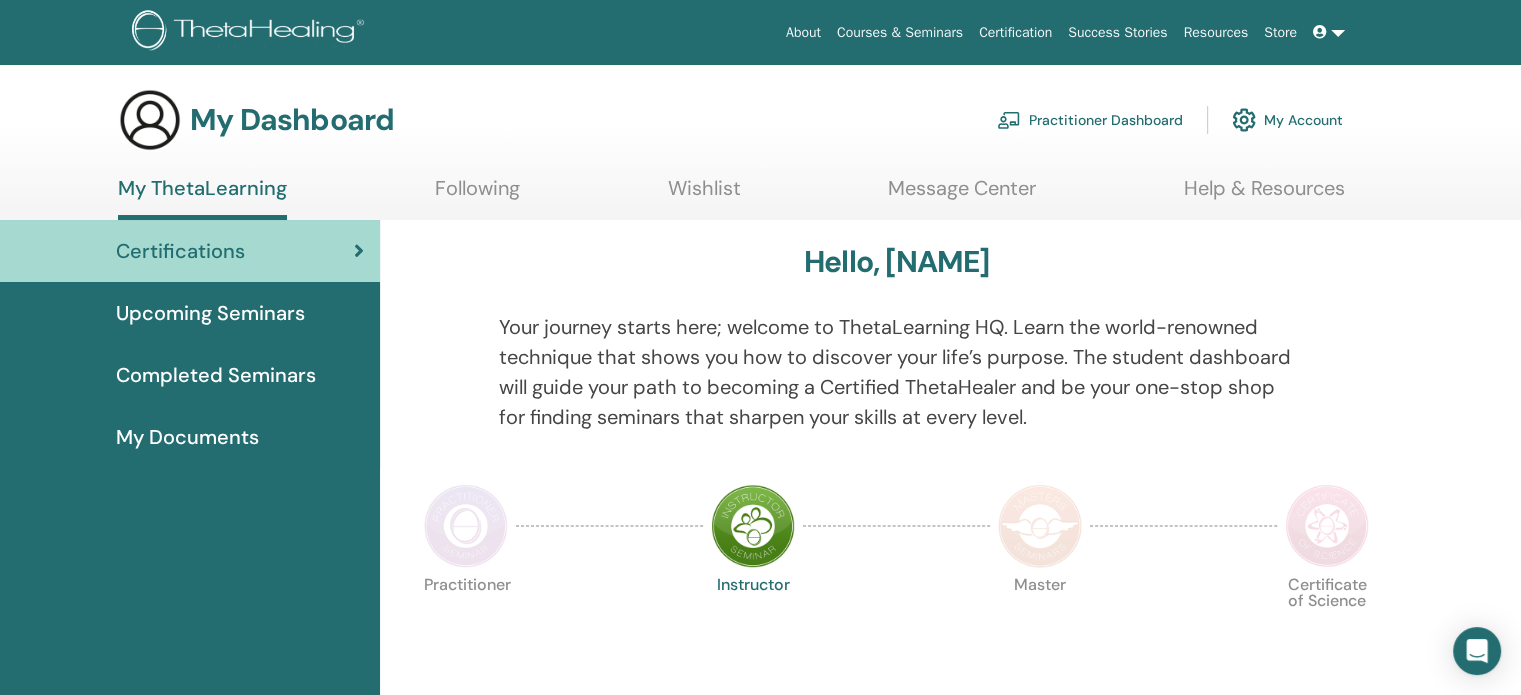 click on "Following" at bounding box center [477, 195] 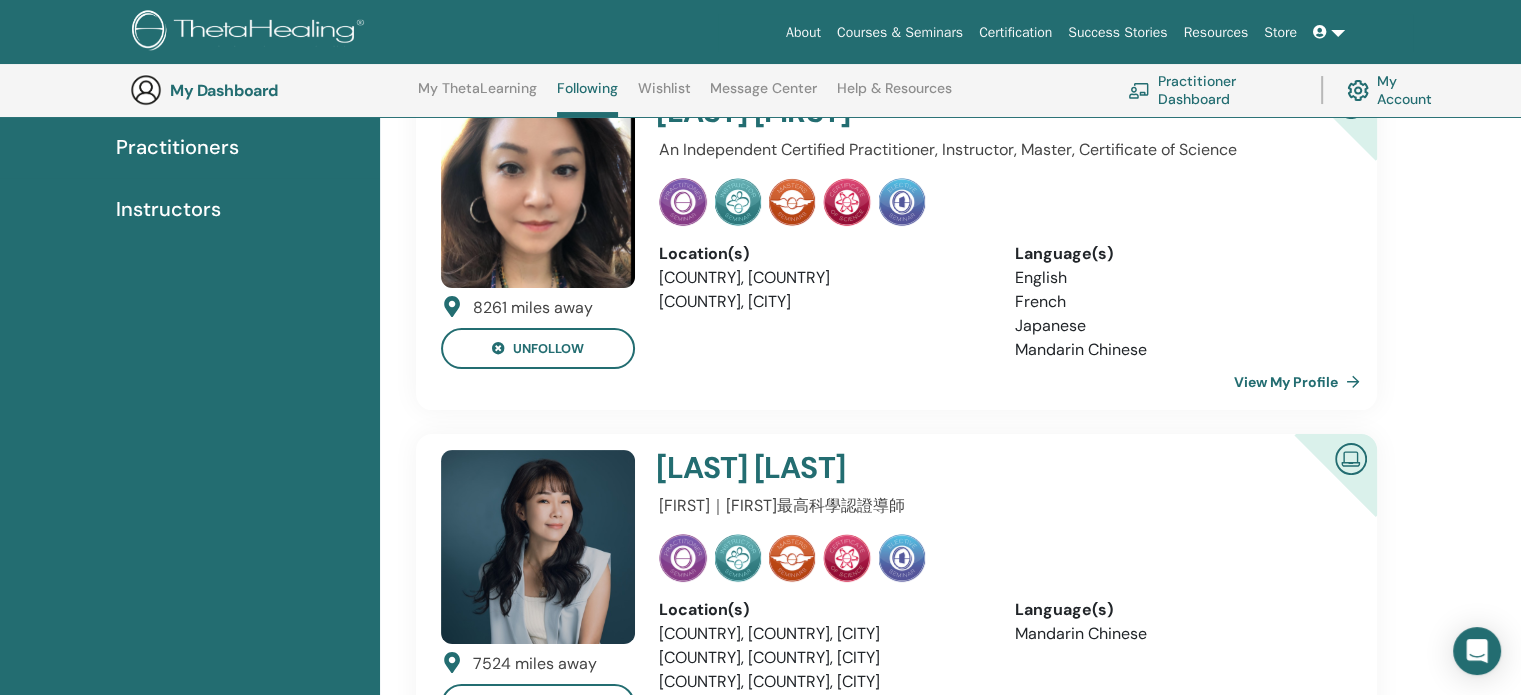 scroll, scrollTop: 0, scrollLeft: 0, axis: both 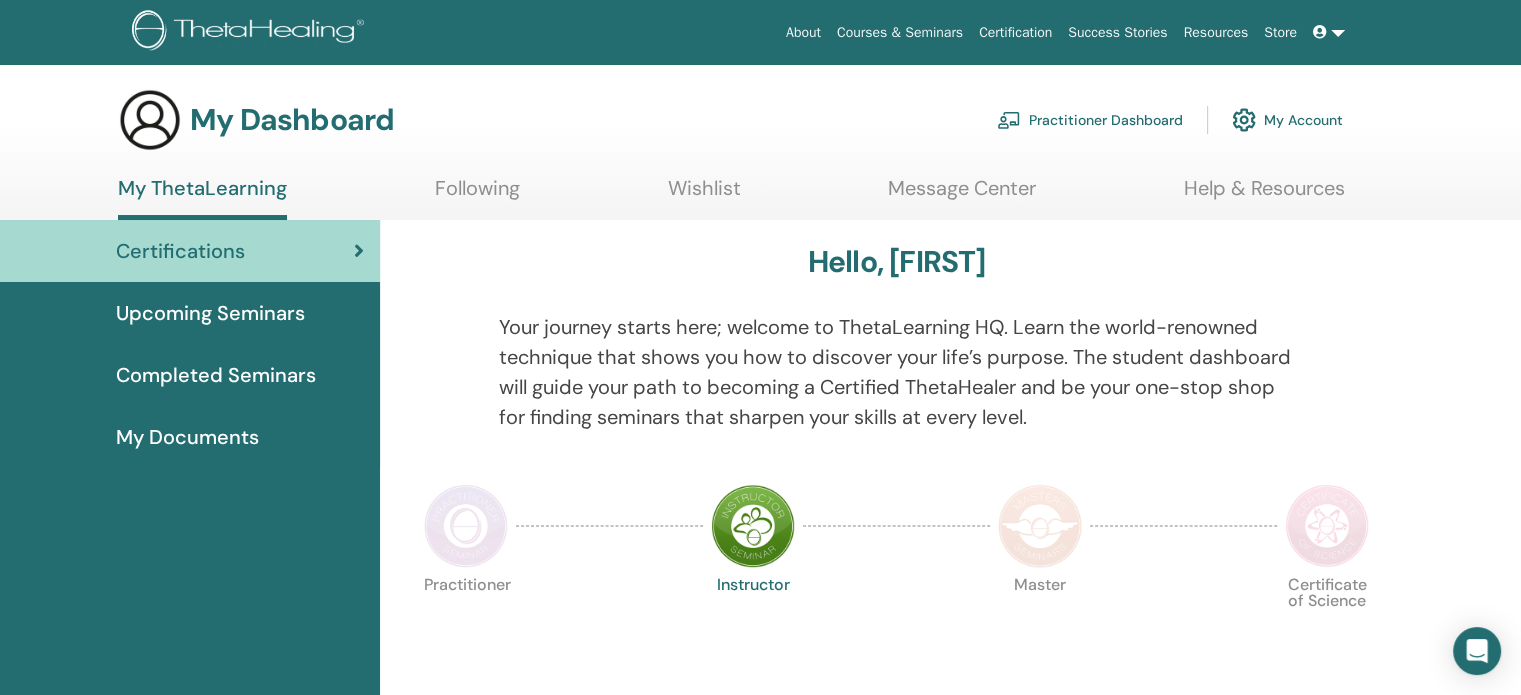 click on "My Documents" at bounding box center [187, 437] 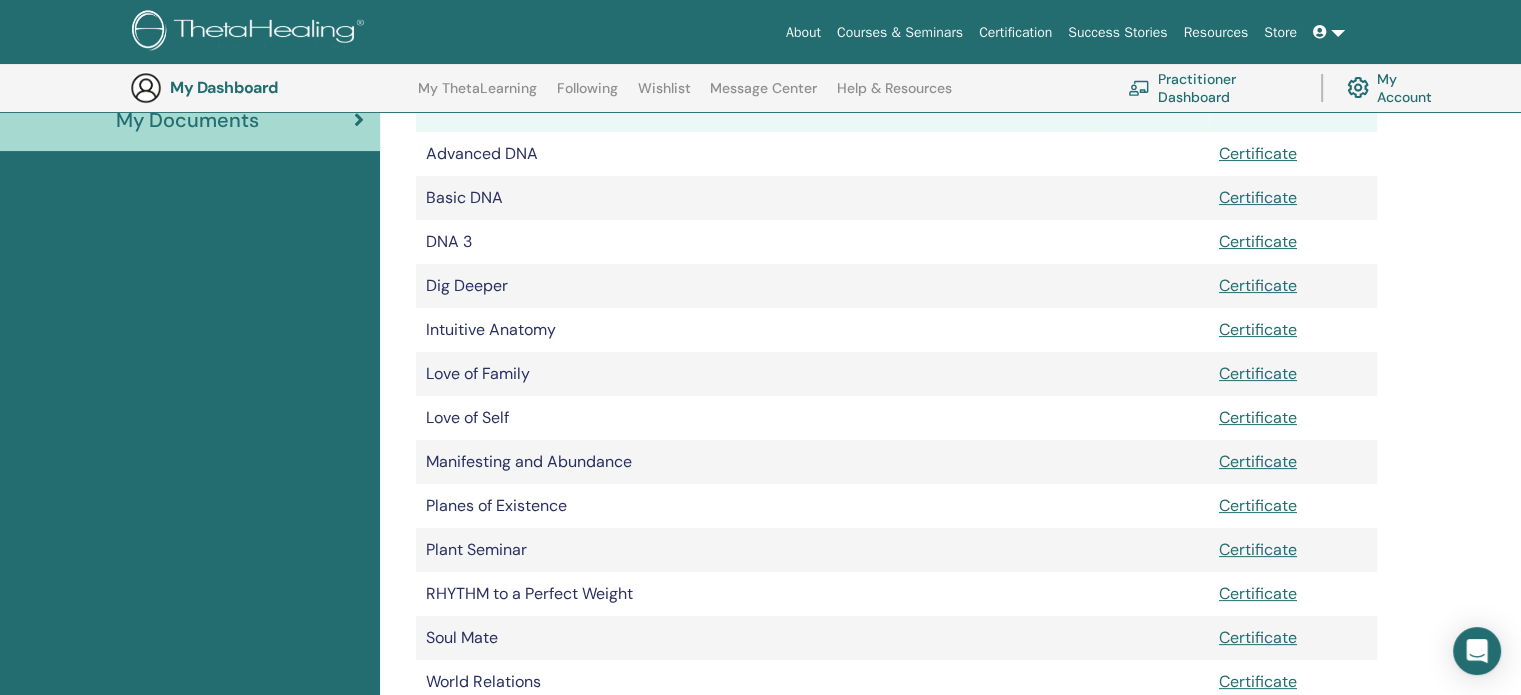 scroll, scrollTop: 348, scrollLeft: 0, axis: vertical 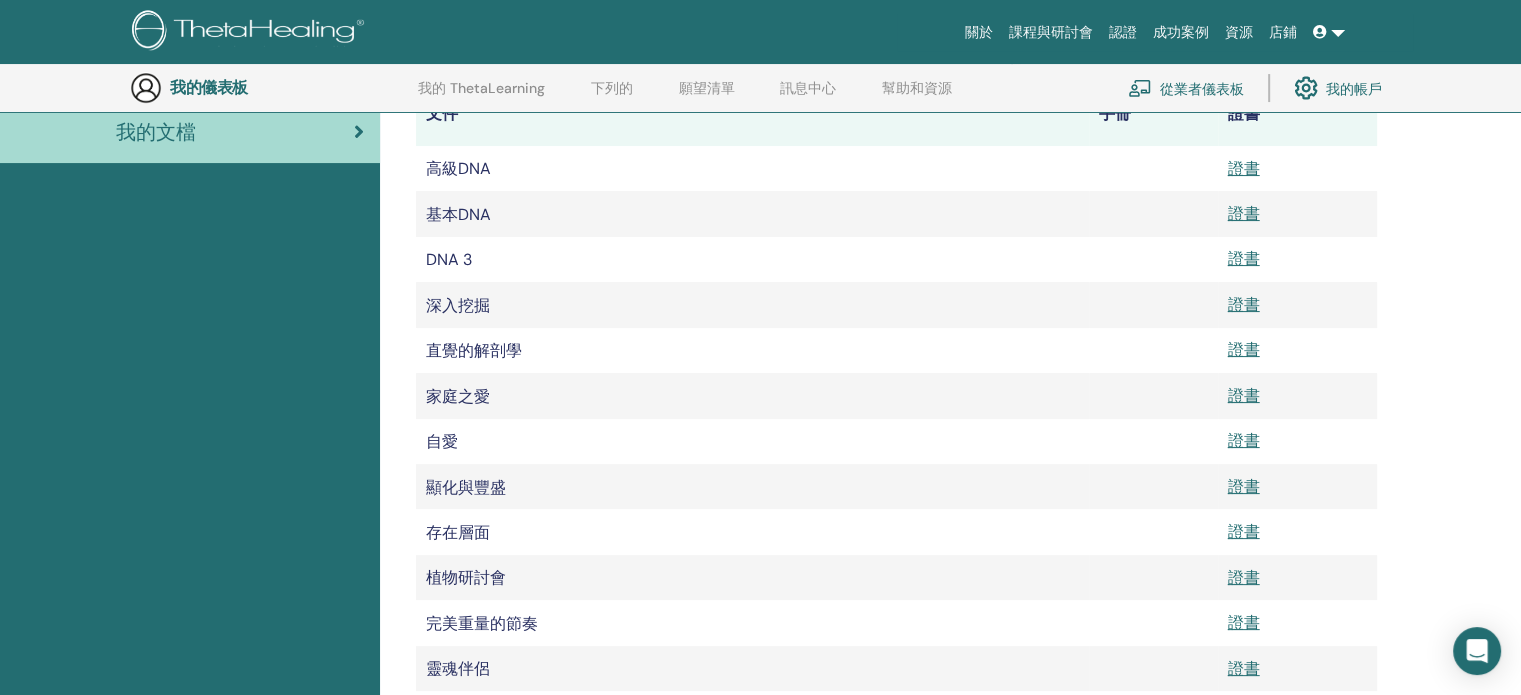 click on "深入挖掘" at bounding box center [752, 304] 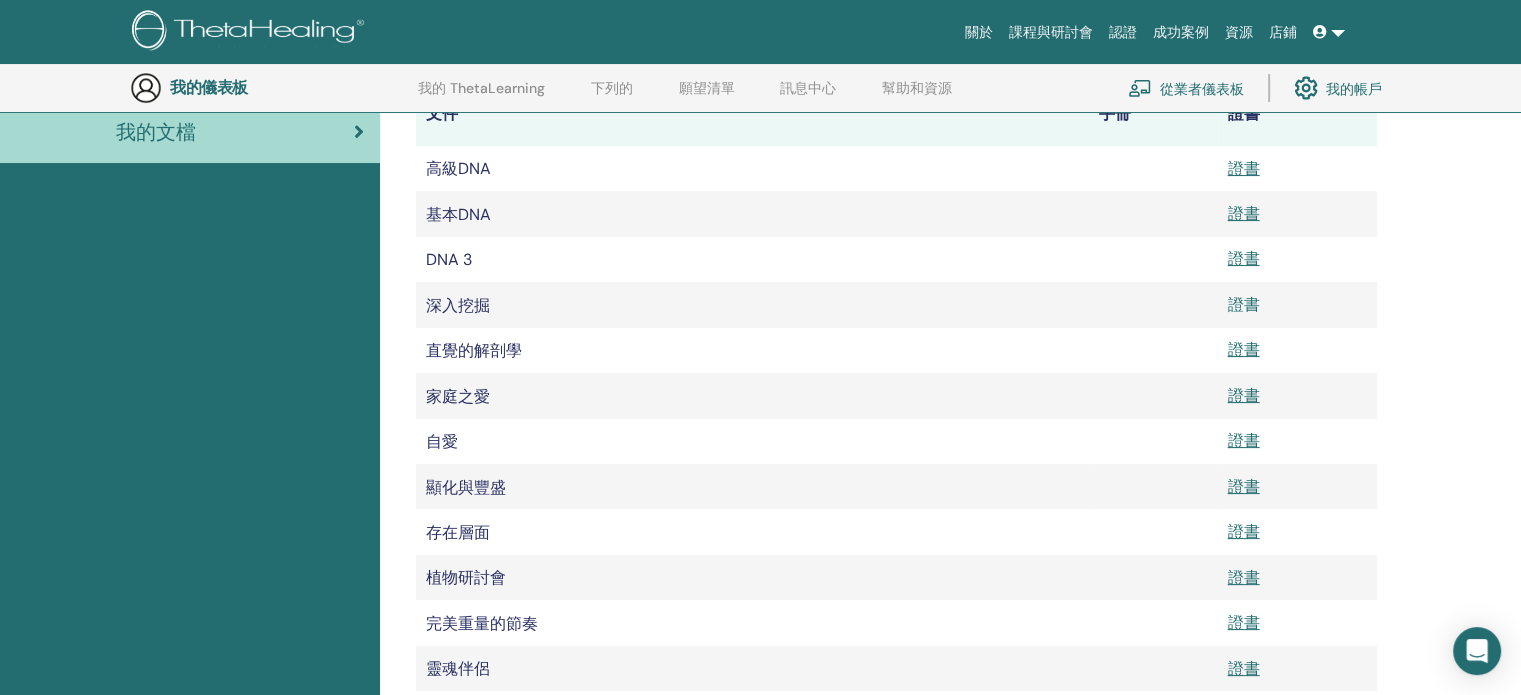 click on "證書" at bounding box center (1244, 304) 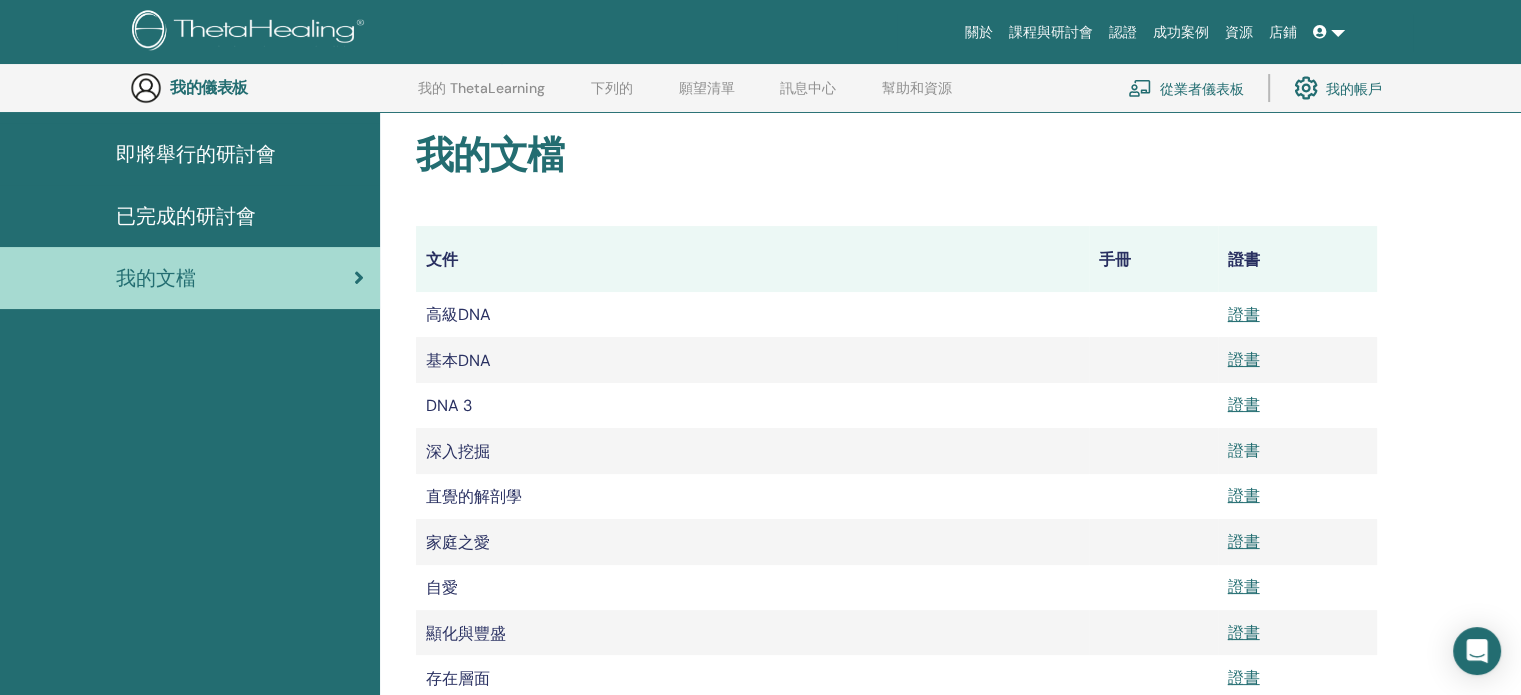 scroll, scrollTop: 0, scrollLeft: 0, axis: both 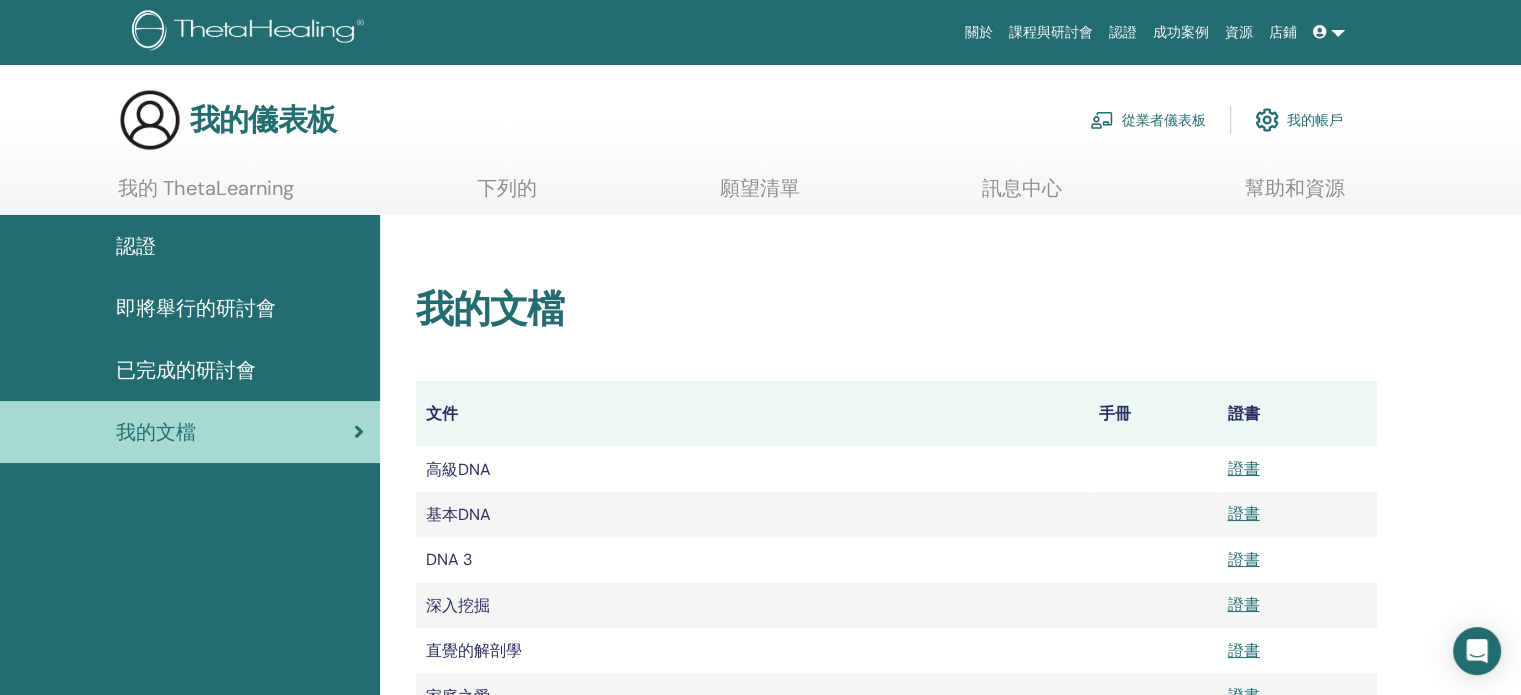 click at bounding box center [251, 32] 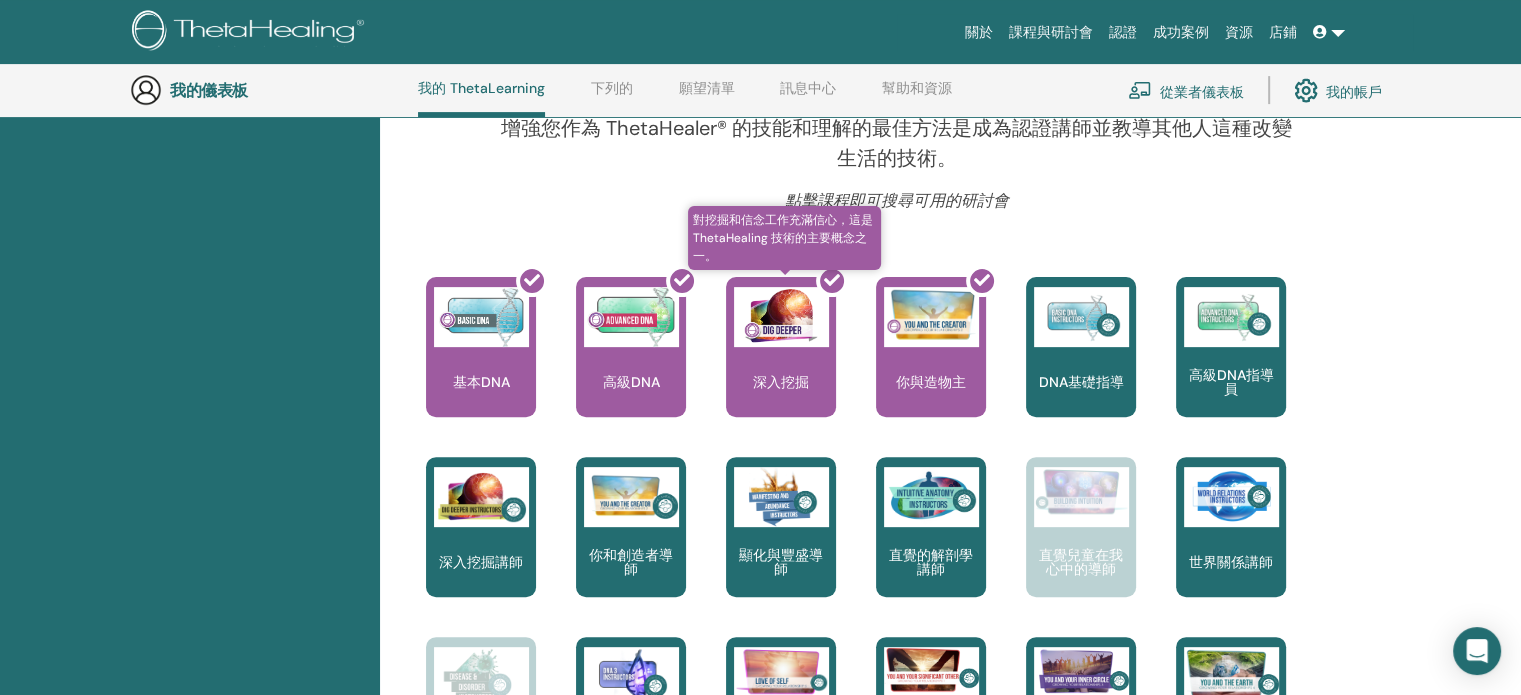 scroll, scrollTop: 352, scrollLeft: 0, axis: vertical 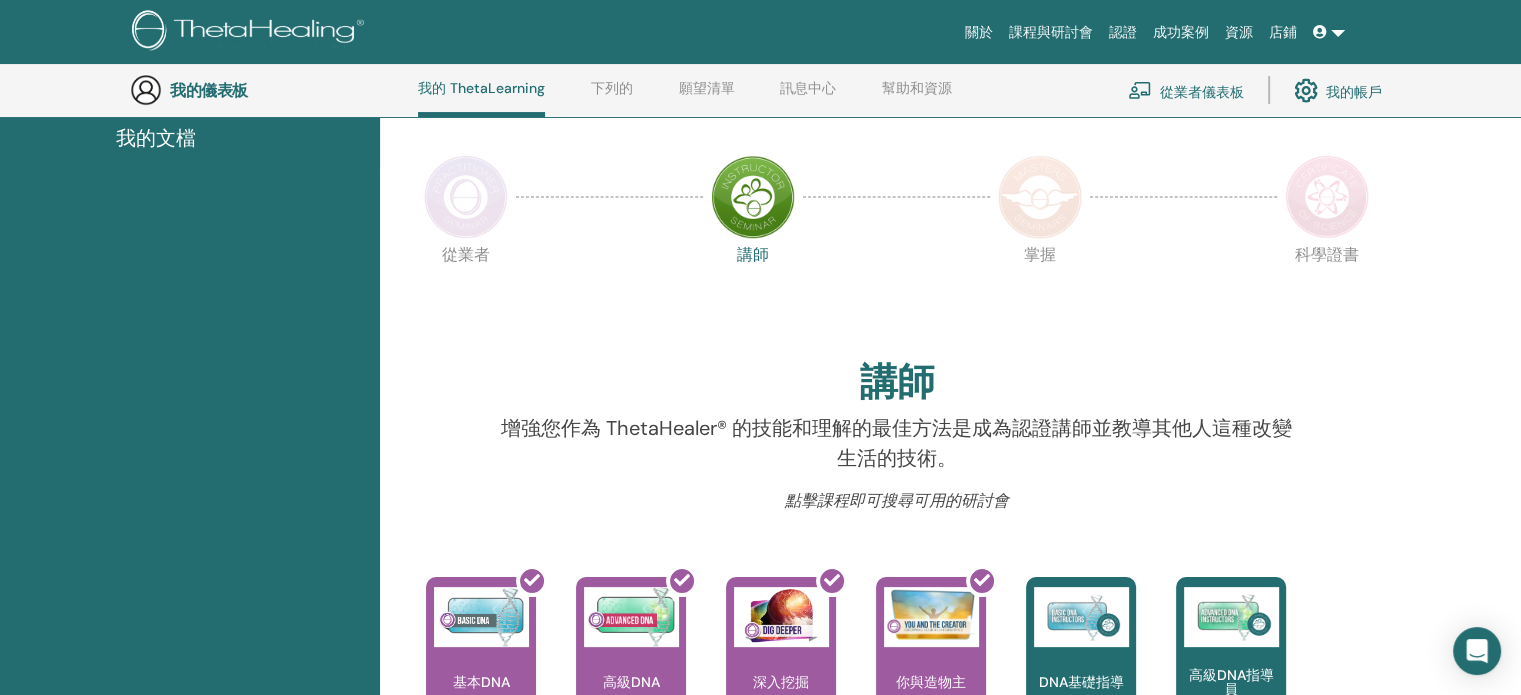 click at bounding box center (466, 197) 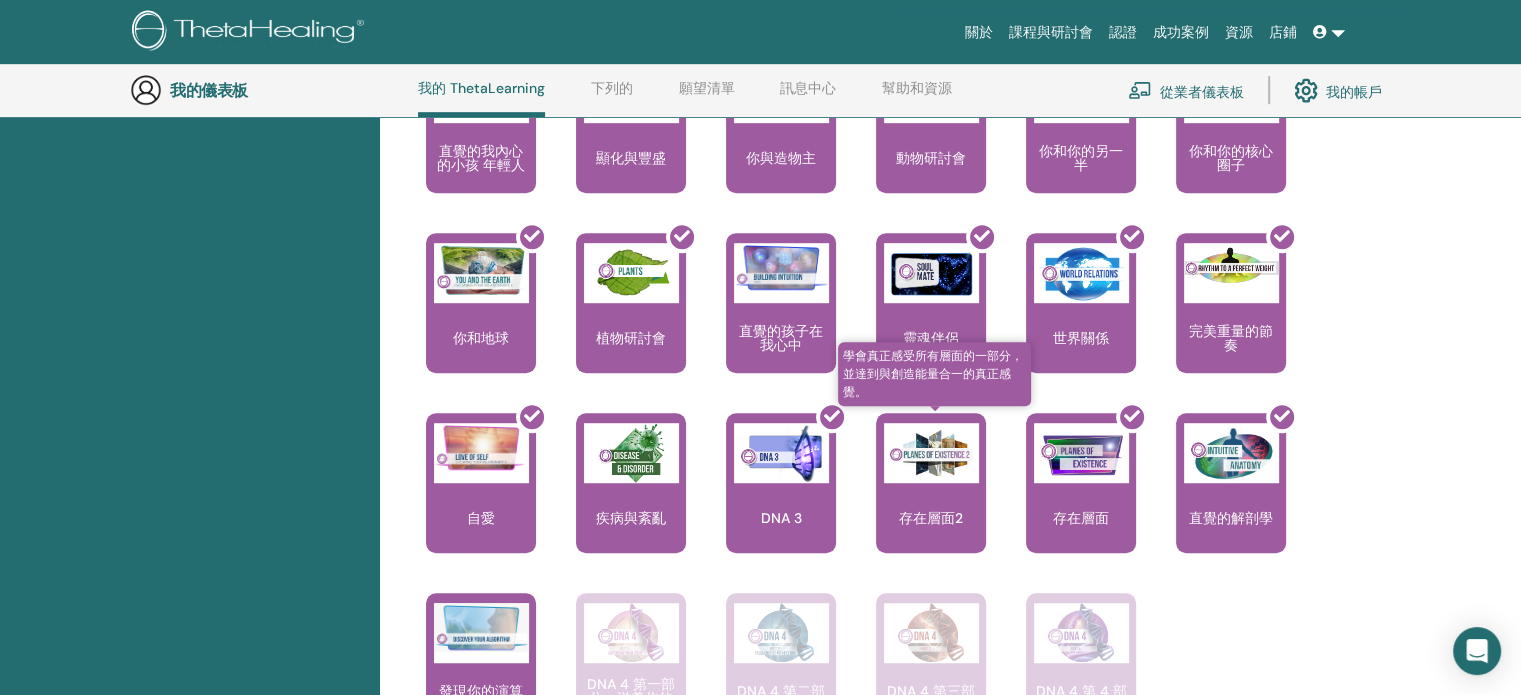 scroll, scrollTop: 952, scrollLeft: 0, axis: vertical 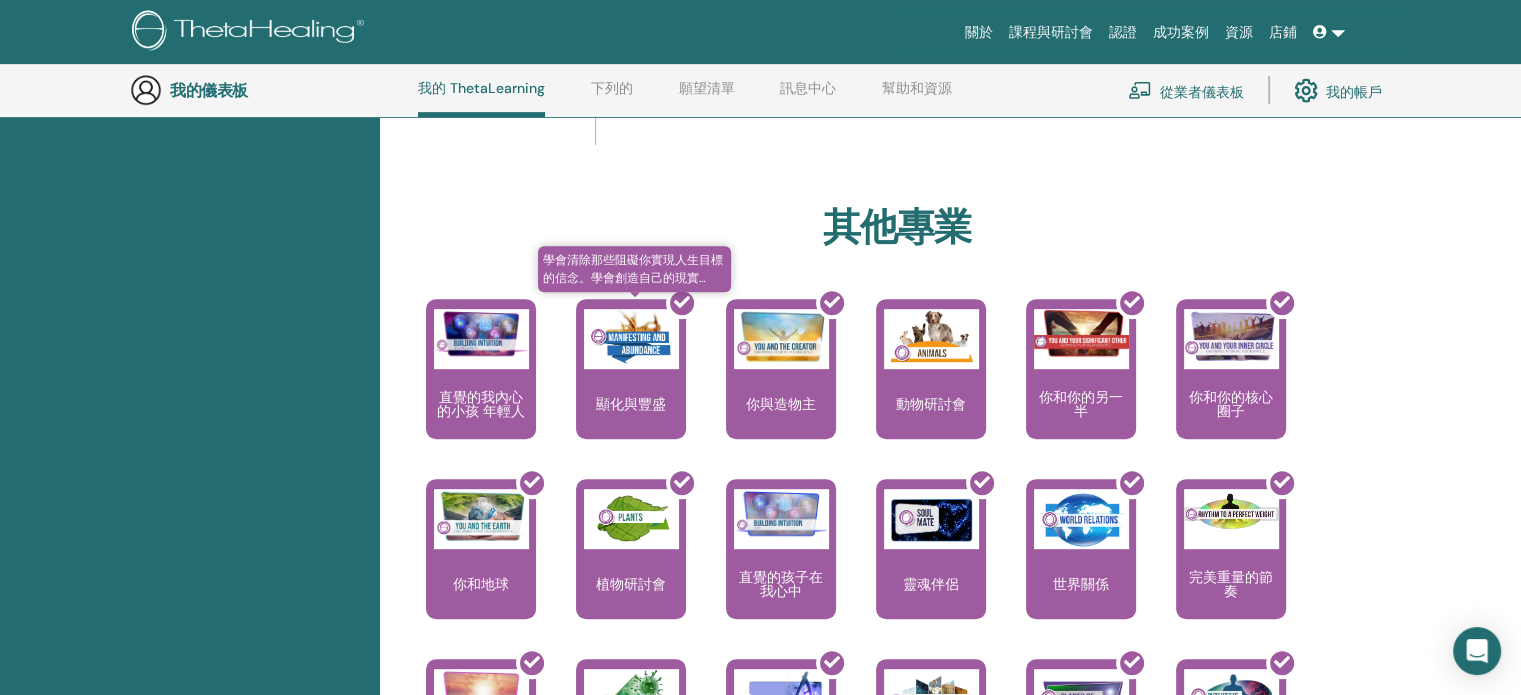 click at bounding box center (643, 377) 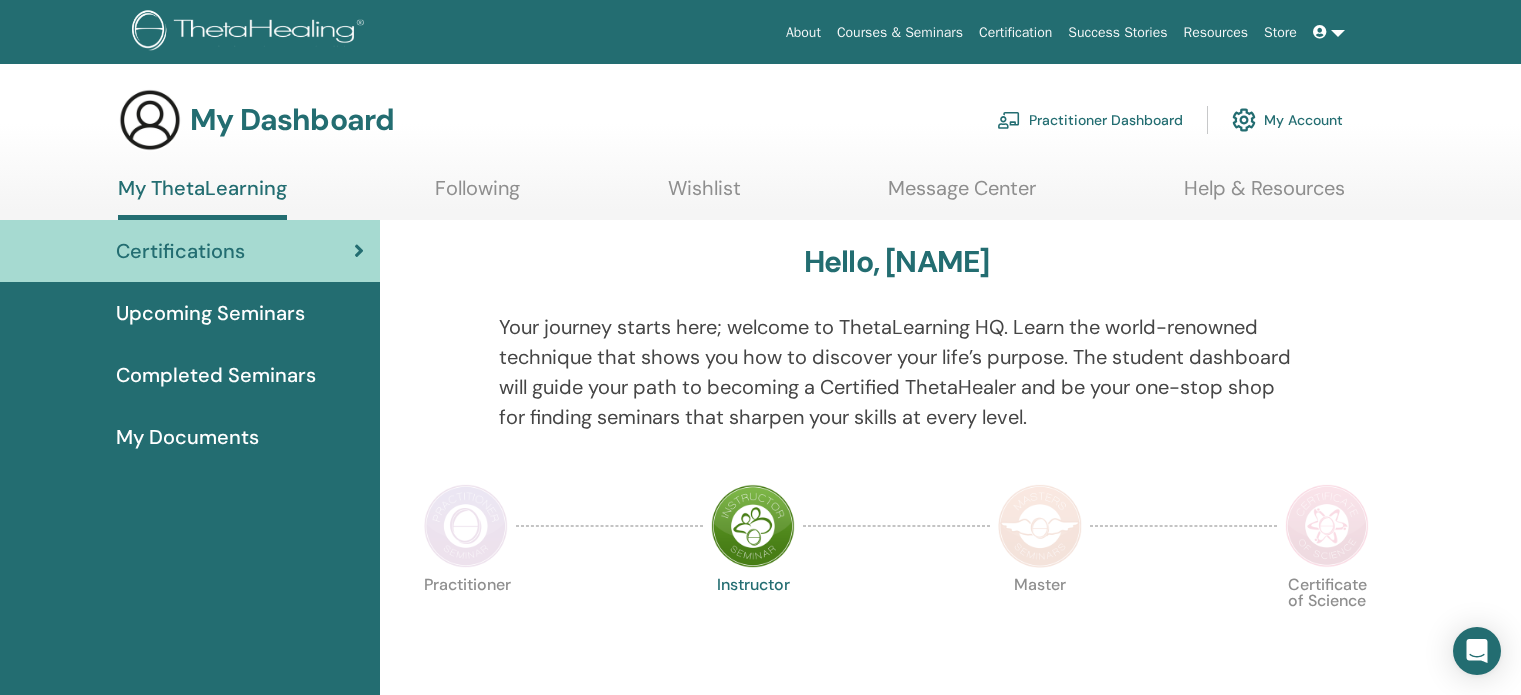 scroll, scrollTop: 0, scrollLeft: 0, axis: both 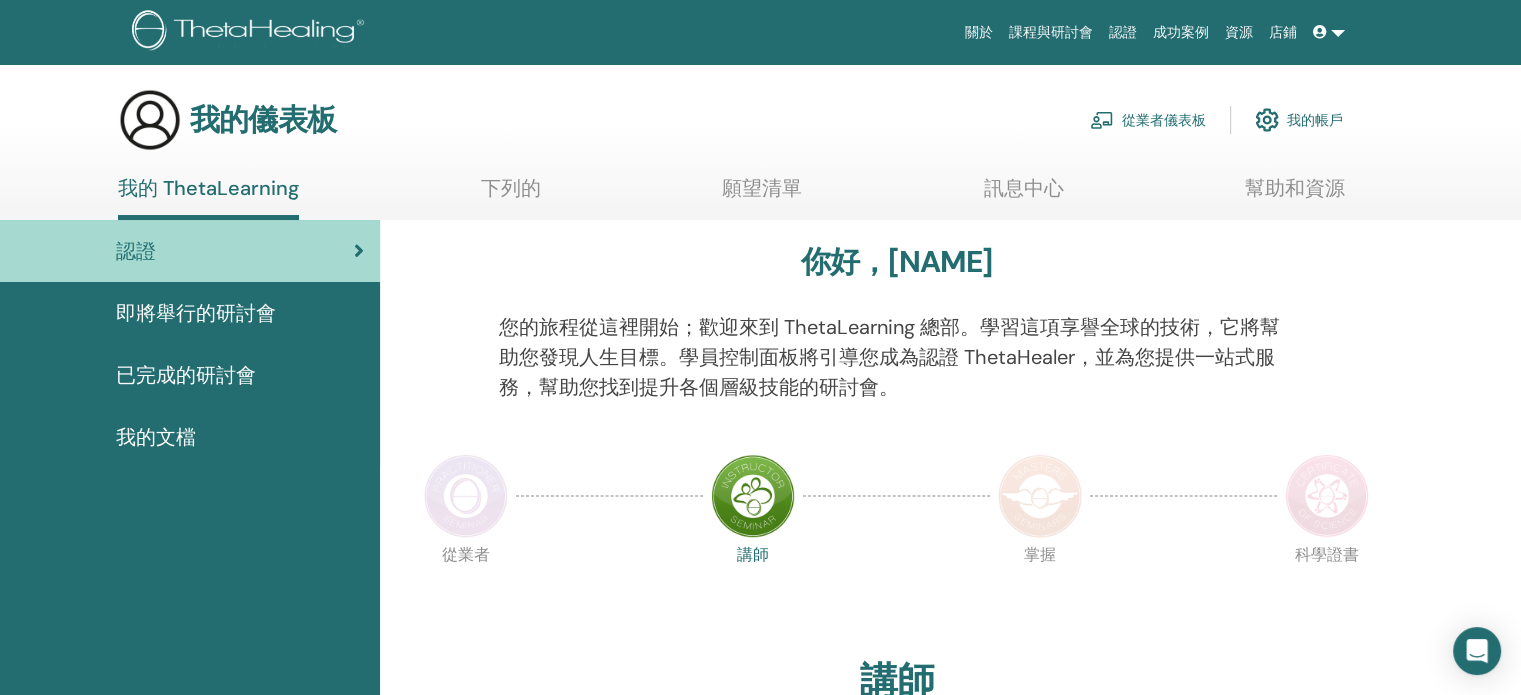 click on "已完成的研討會" at bounding box center (186, 375) 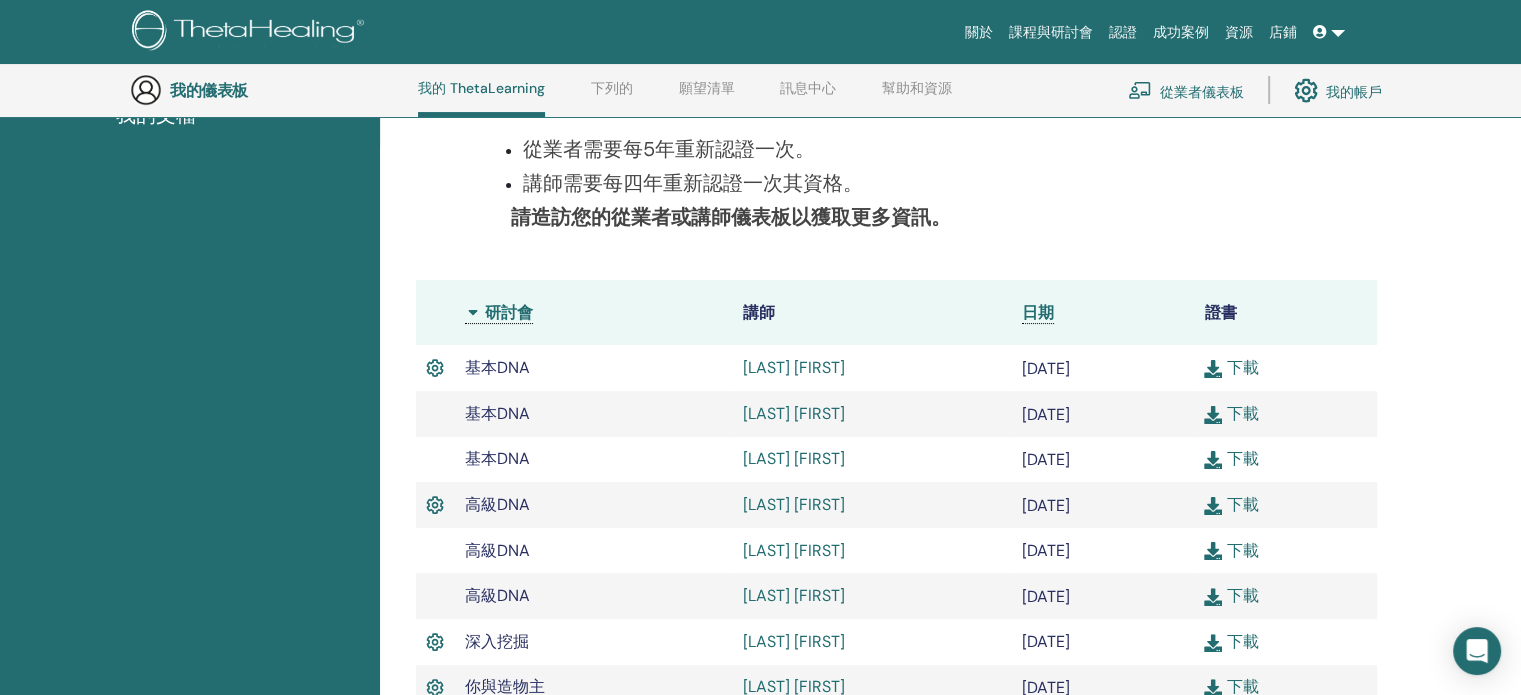 scroll, scrollTop: 452, scrollLeft: 0, axis: vertical 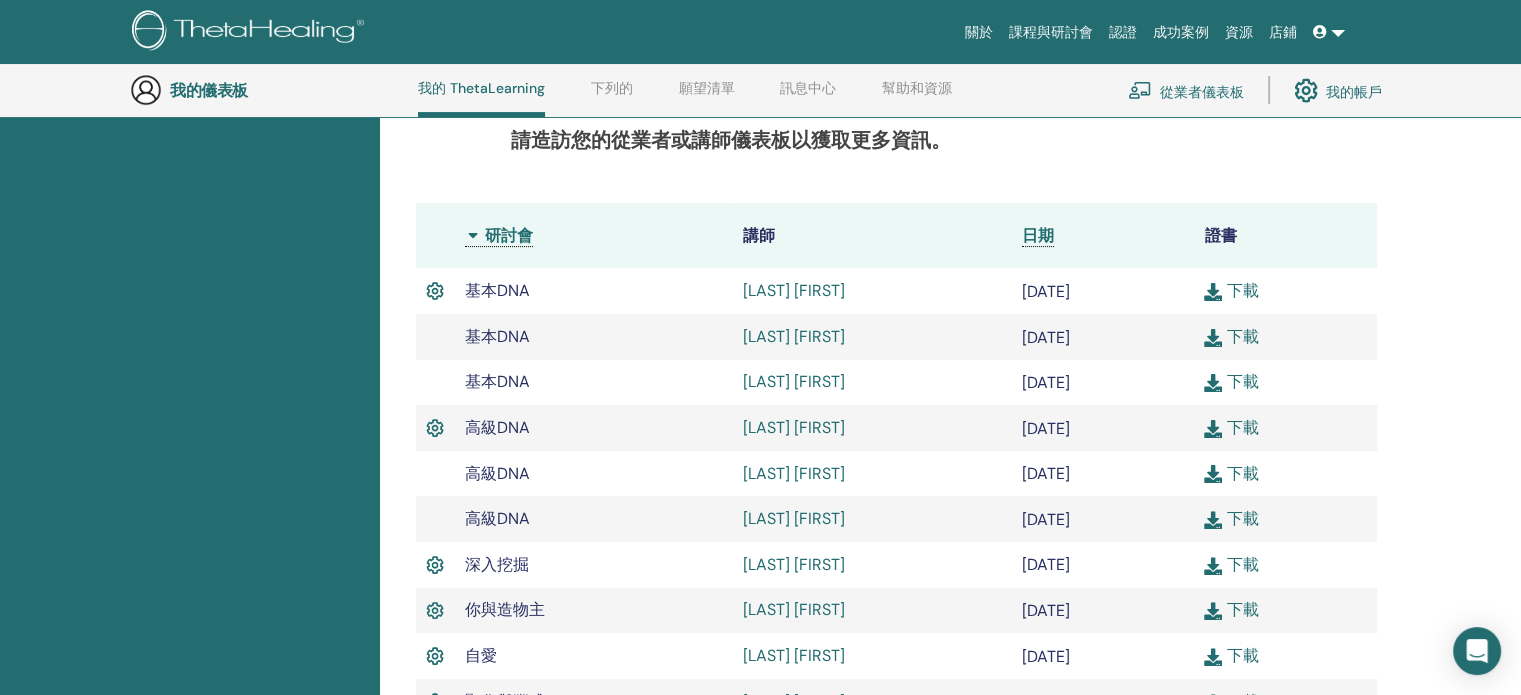 click on "[LAST] [FIRST]" at bounding box center (794, 427) 